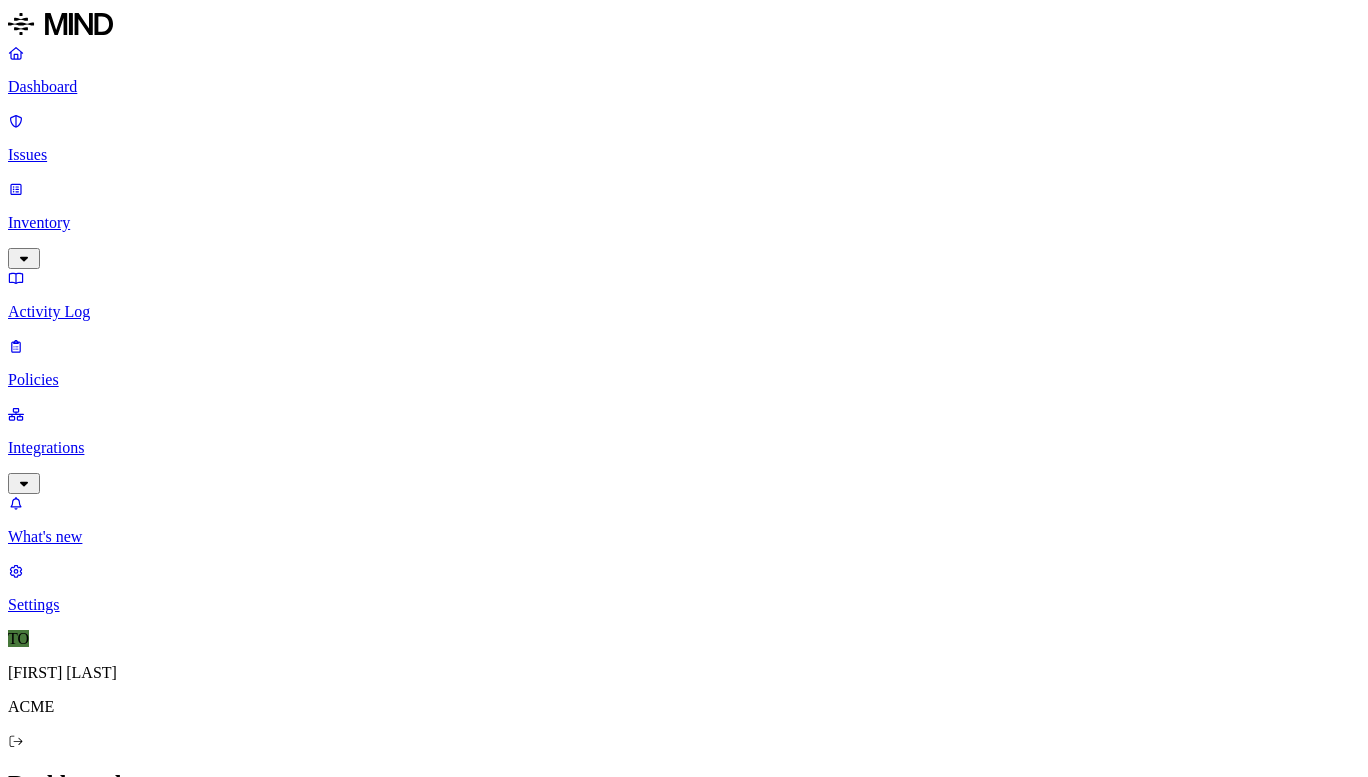 scroll, scrollTop: 0, scrollLeft: 0, axis: both 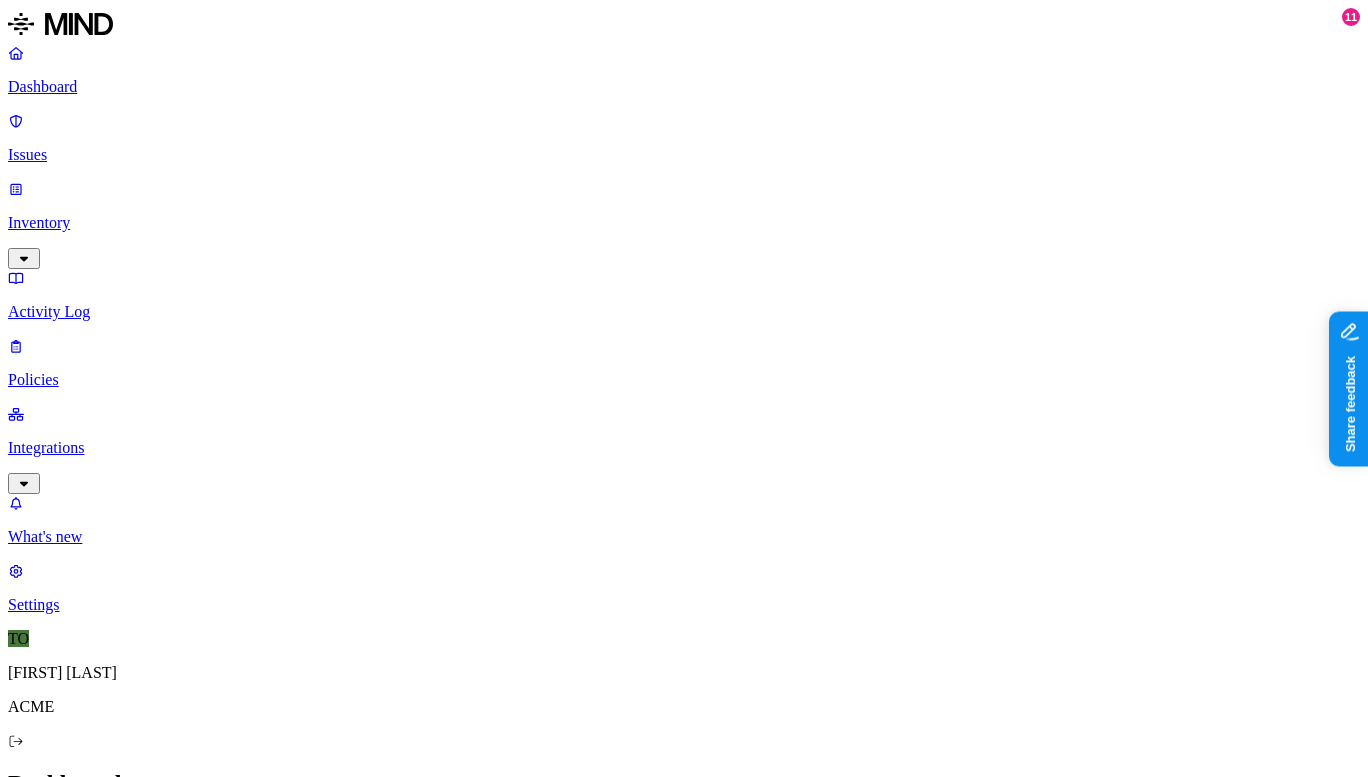 click on "Detection" at bounding box center [119, 2138] 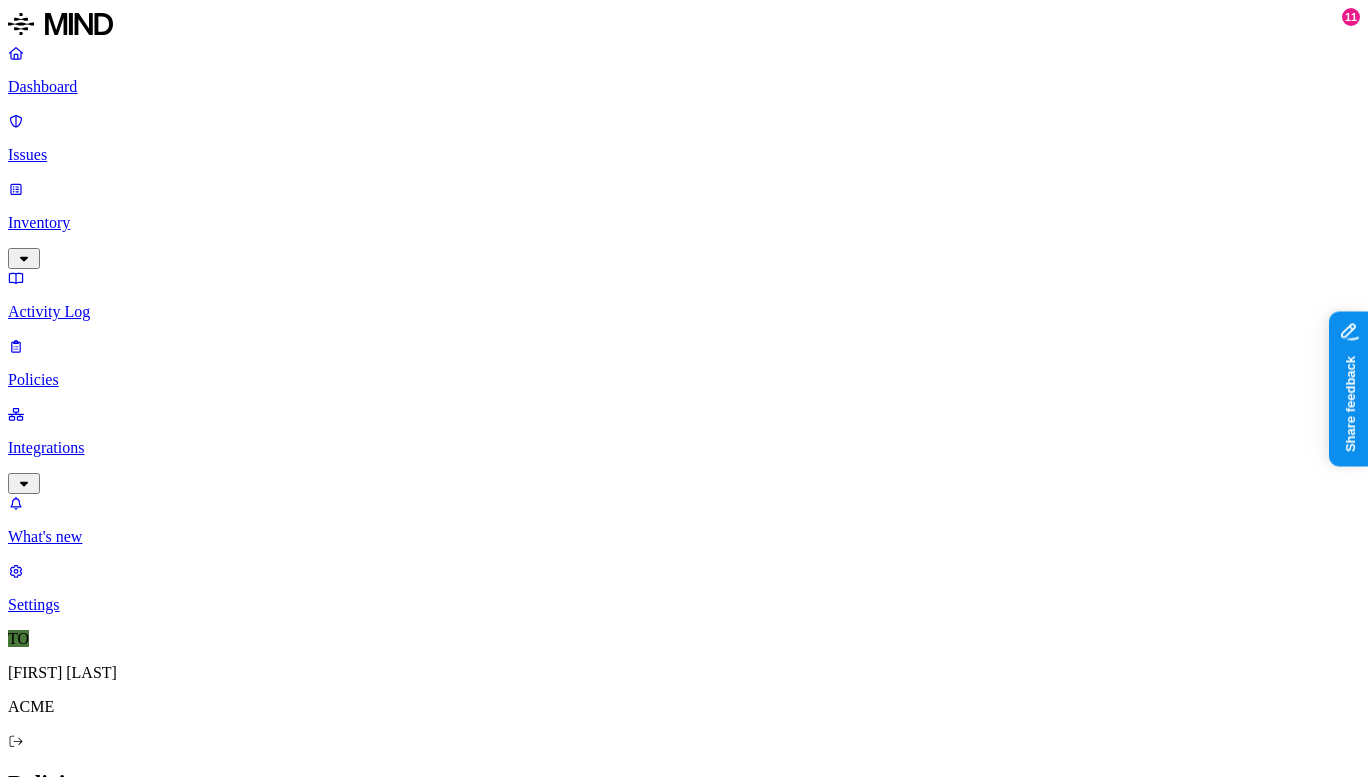 click on "Secret upload to GenAI" at bounding box center (177, 1326) 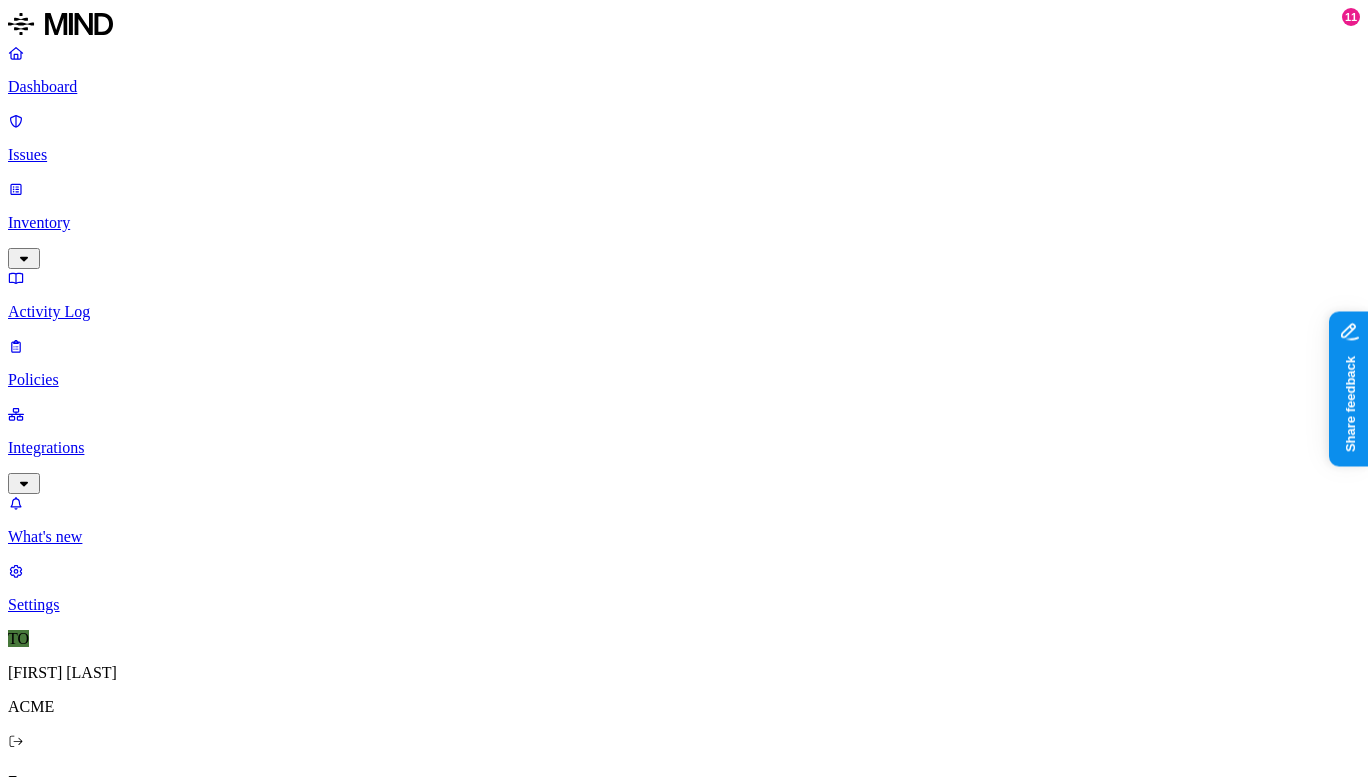 click on "PCI upload to web" at bounding box center [111, 1107] 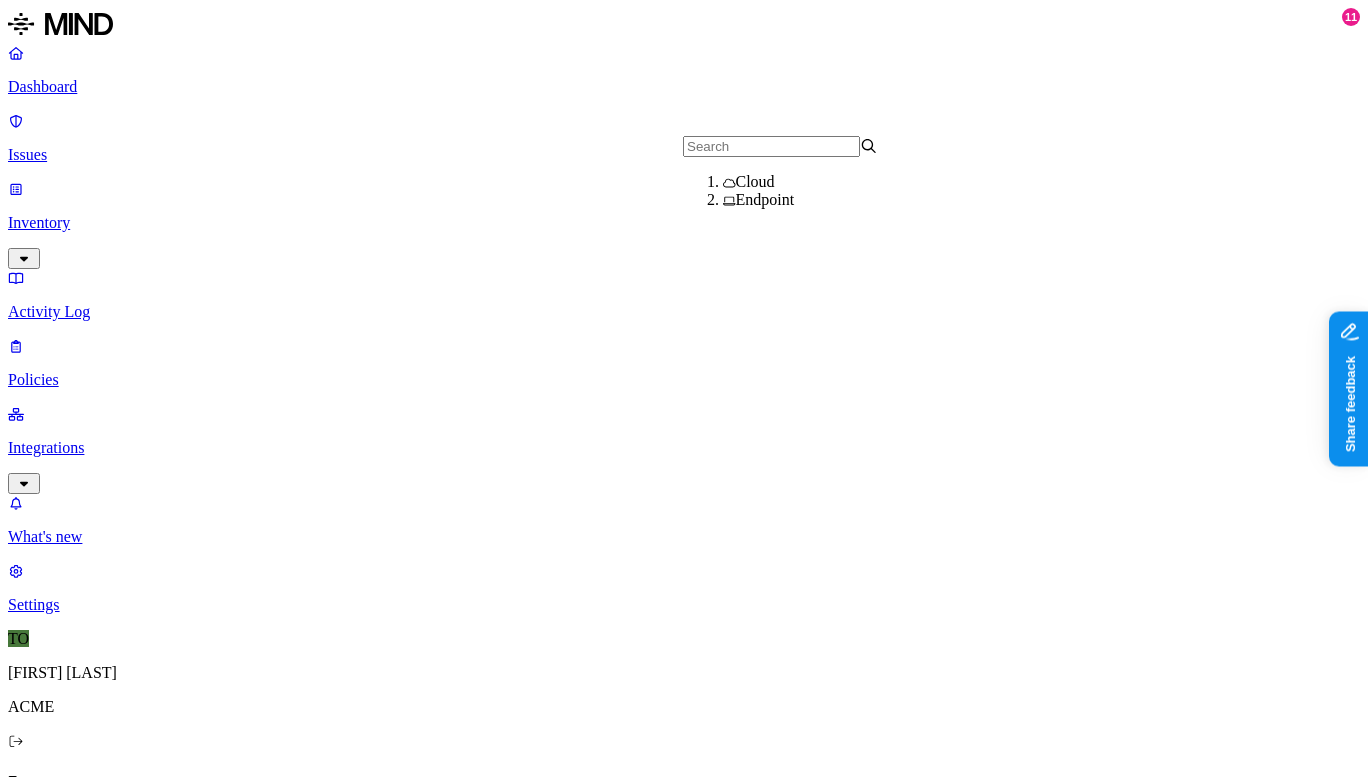 click on "Cloud" at bounding box center (755, 181) 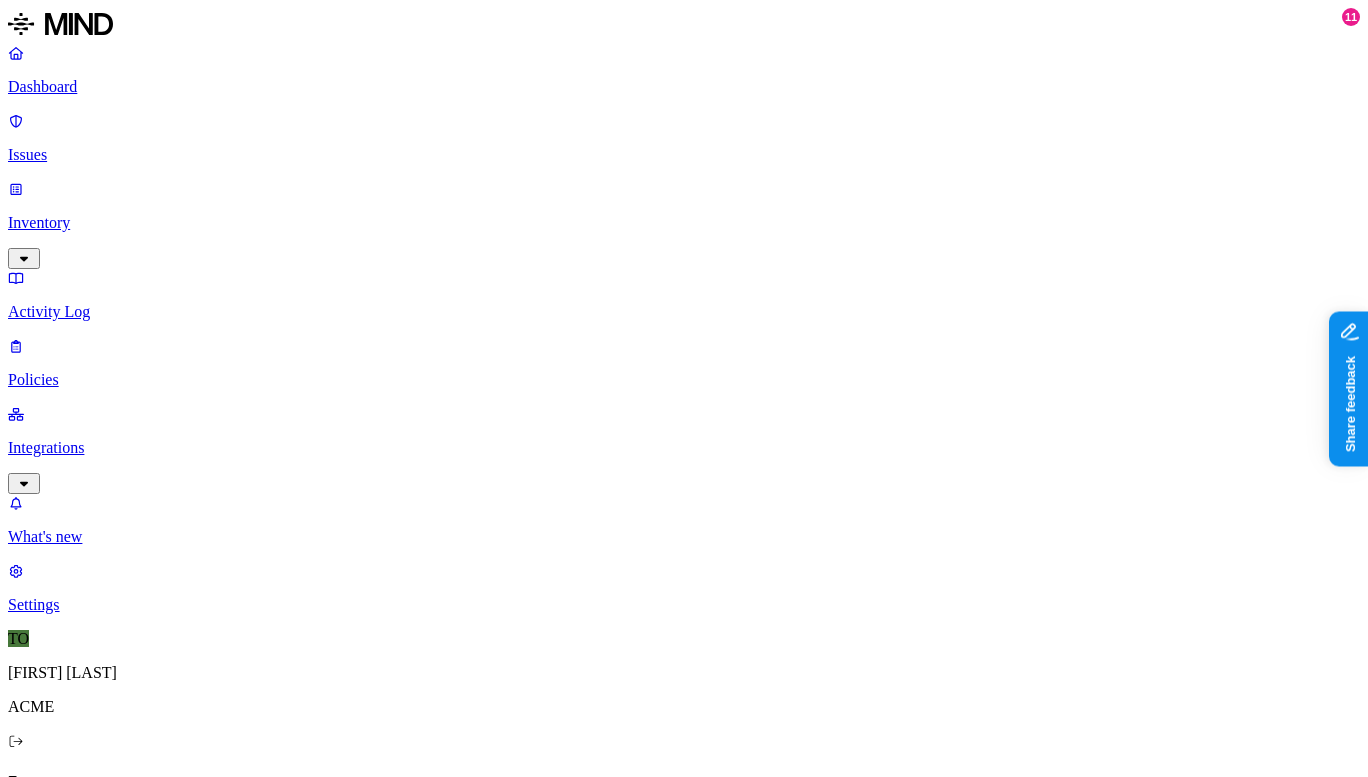 click on "Credit card exposed to specified users" at bounding box center [172, 963] 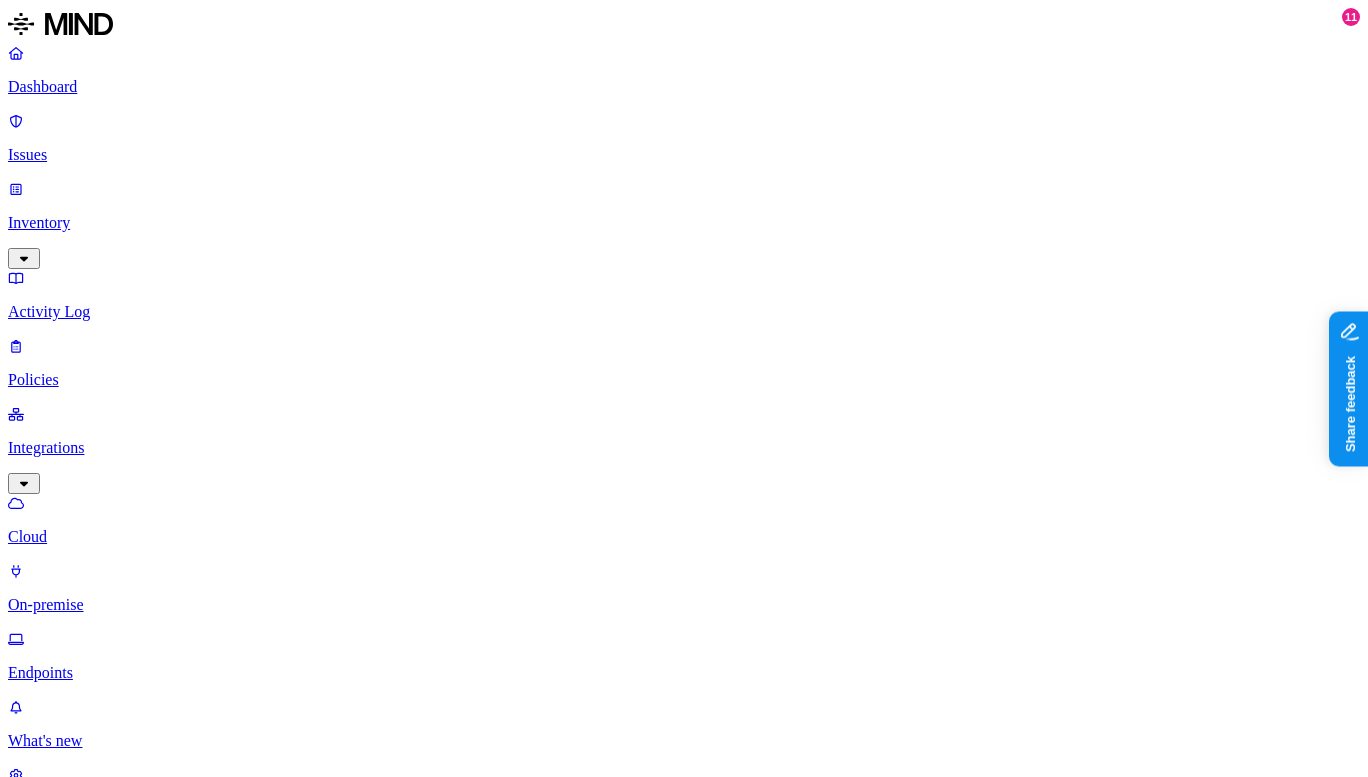 click on "Dashboard" at bounding box center (684, 87) 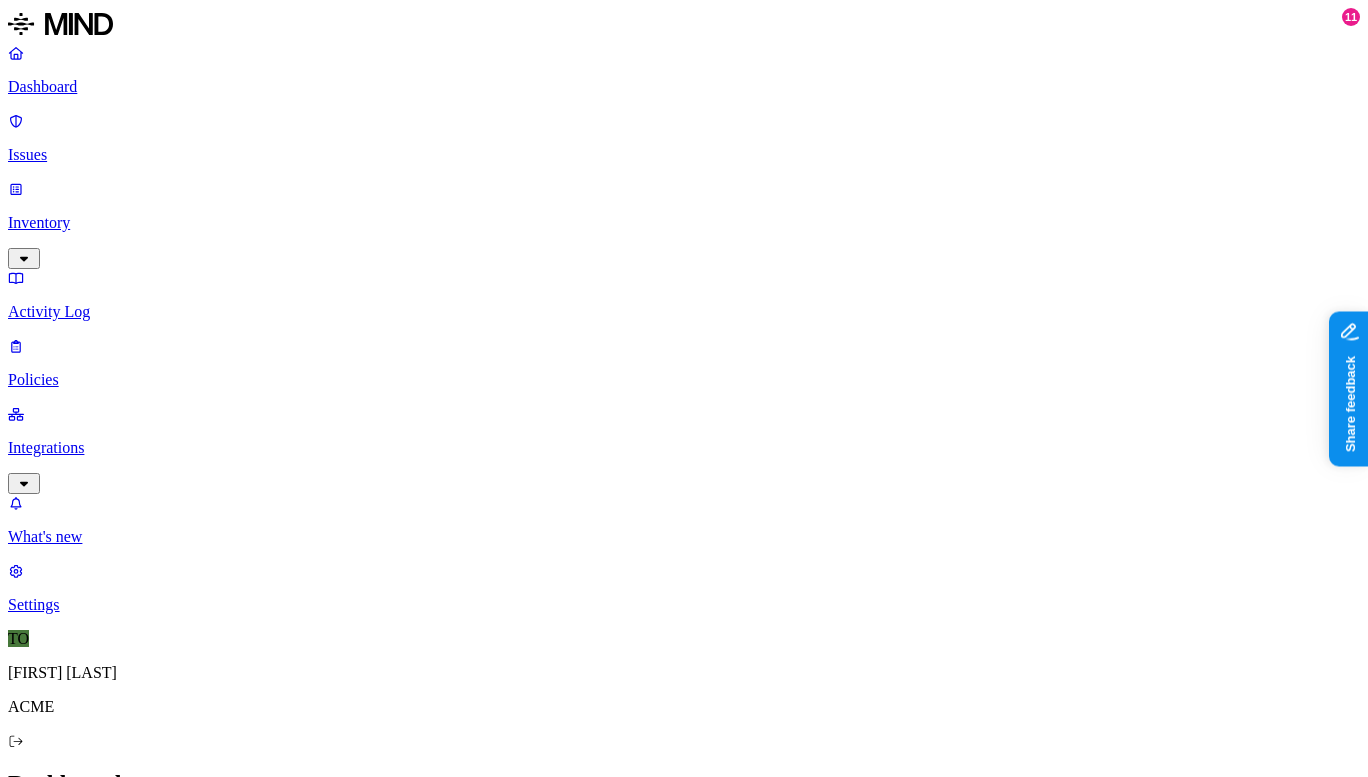 click on "Detection" at bounding box center (119, 2138) 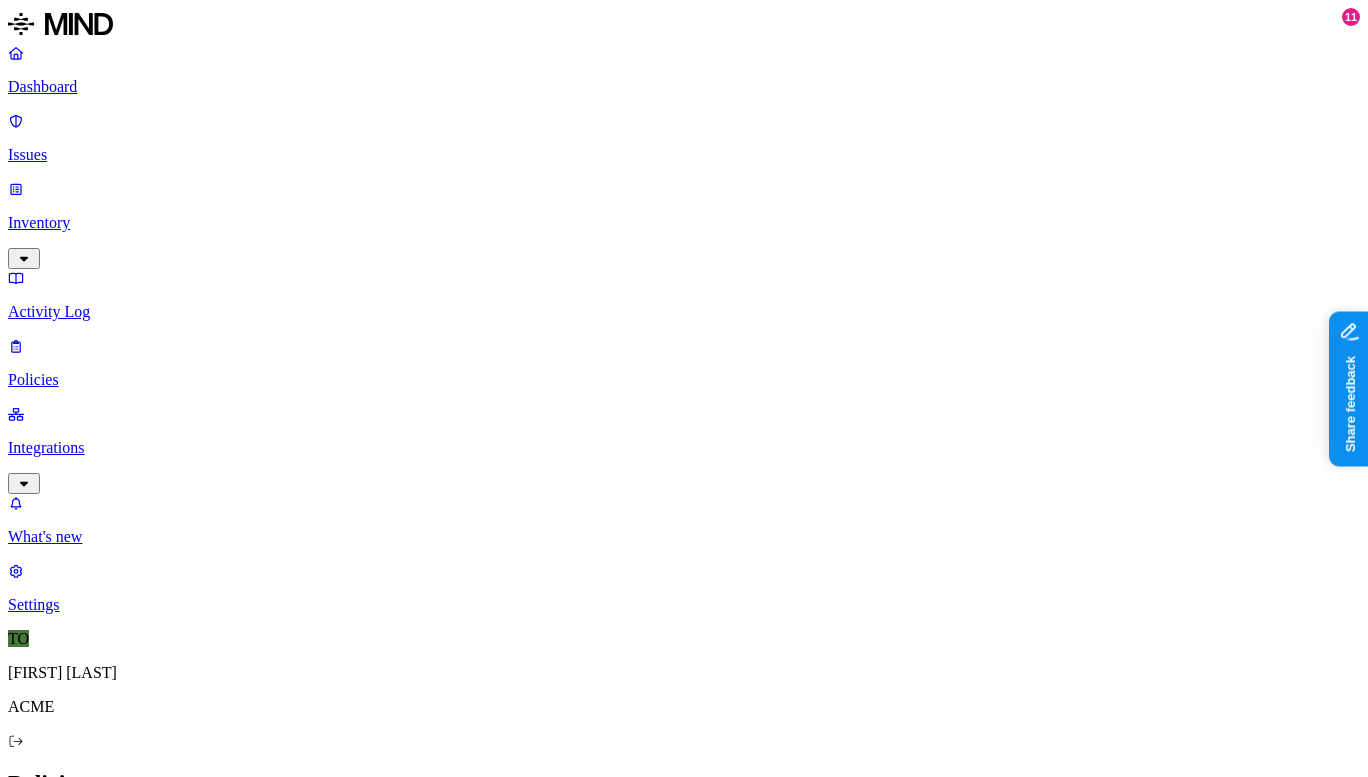 click on "PII upload to web" at bounding box center (158, 1380) 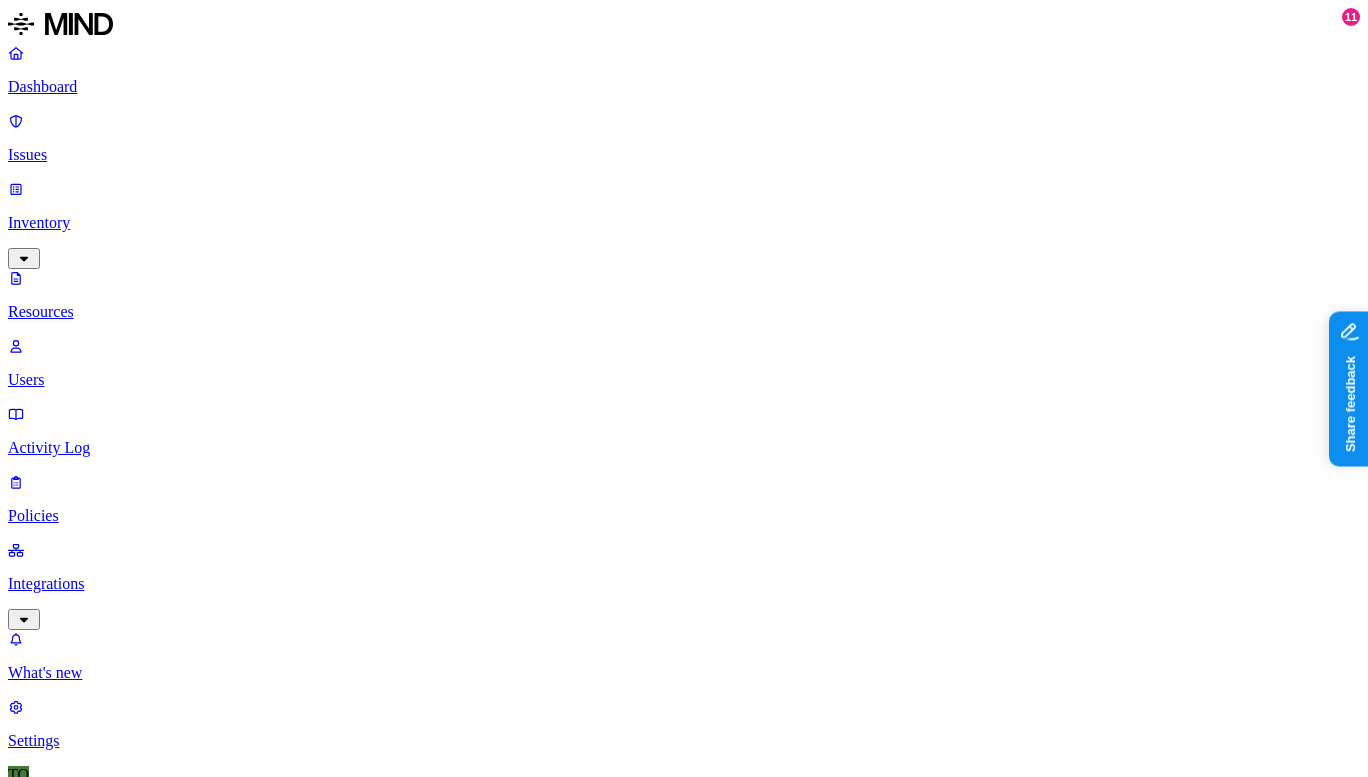 click on "Issues" at bounding box center [684, 138] 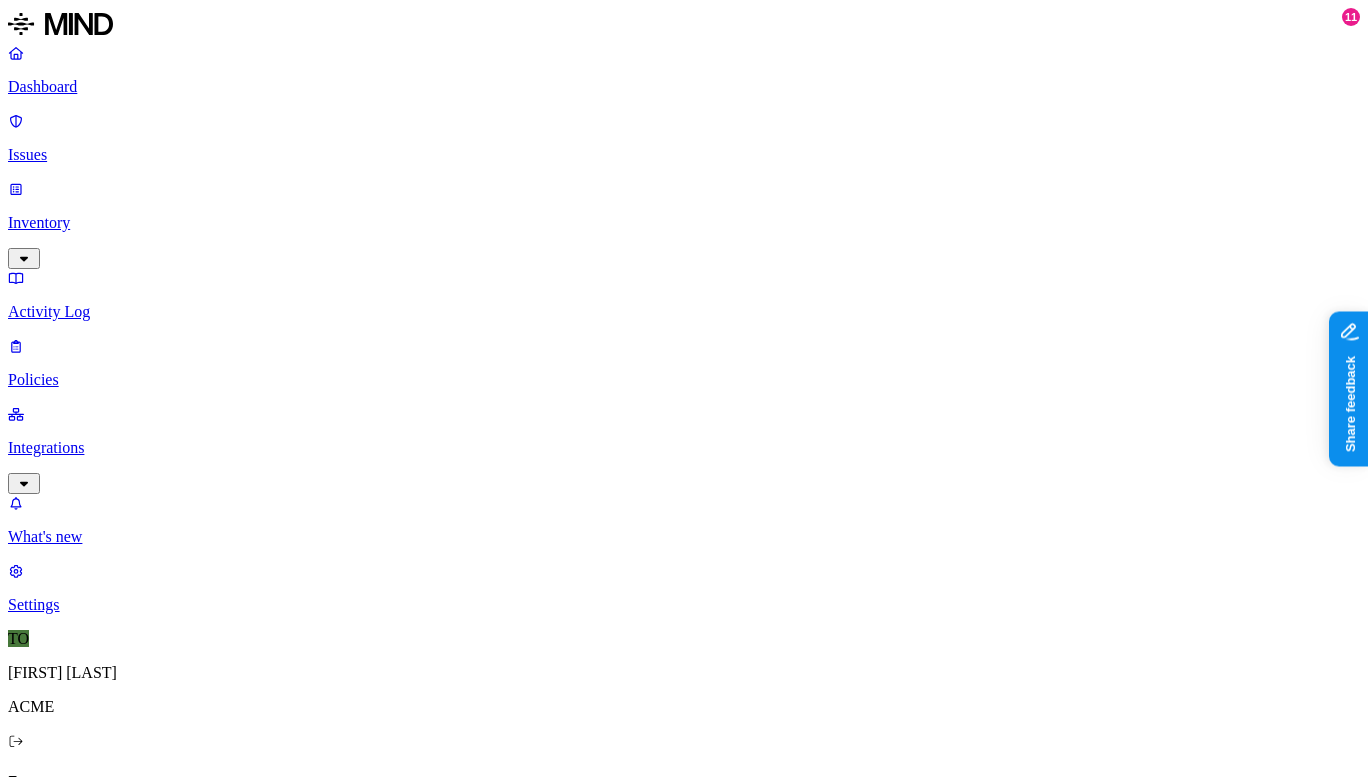 click on "Environment" at bounding box center [481, 852] 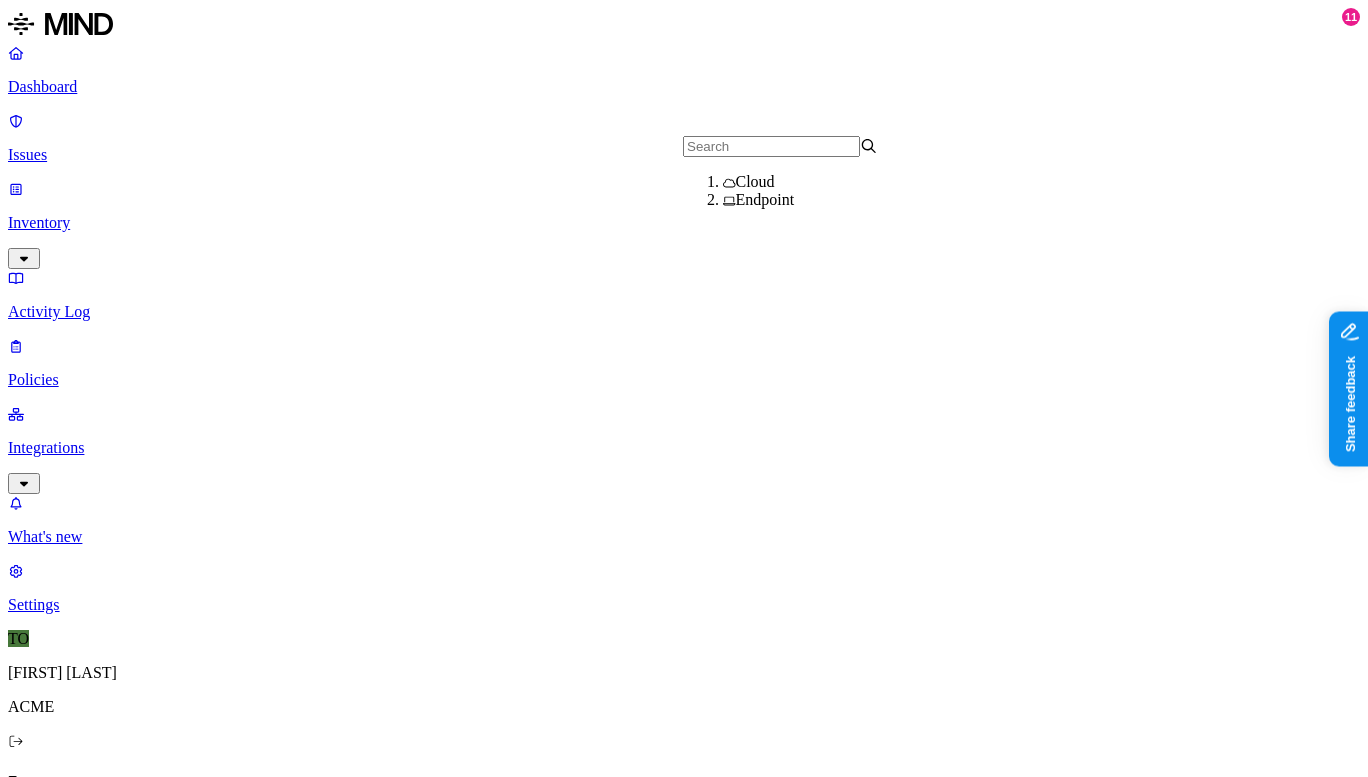 click on "Cloud" at bounding box center (755, 181) 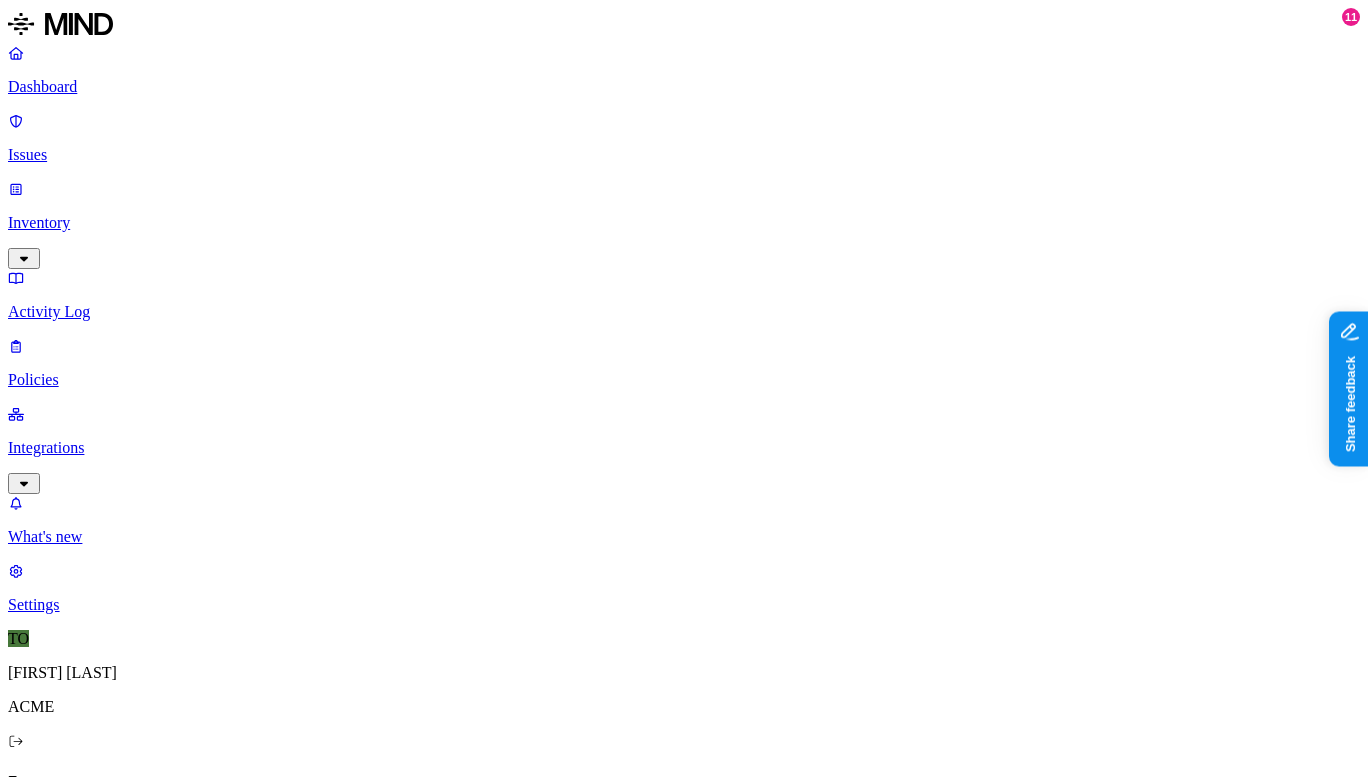 click on "Credit card exposed to specified users" at bounding box center (191, 964) 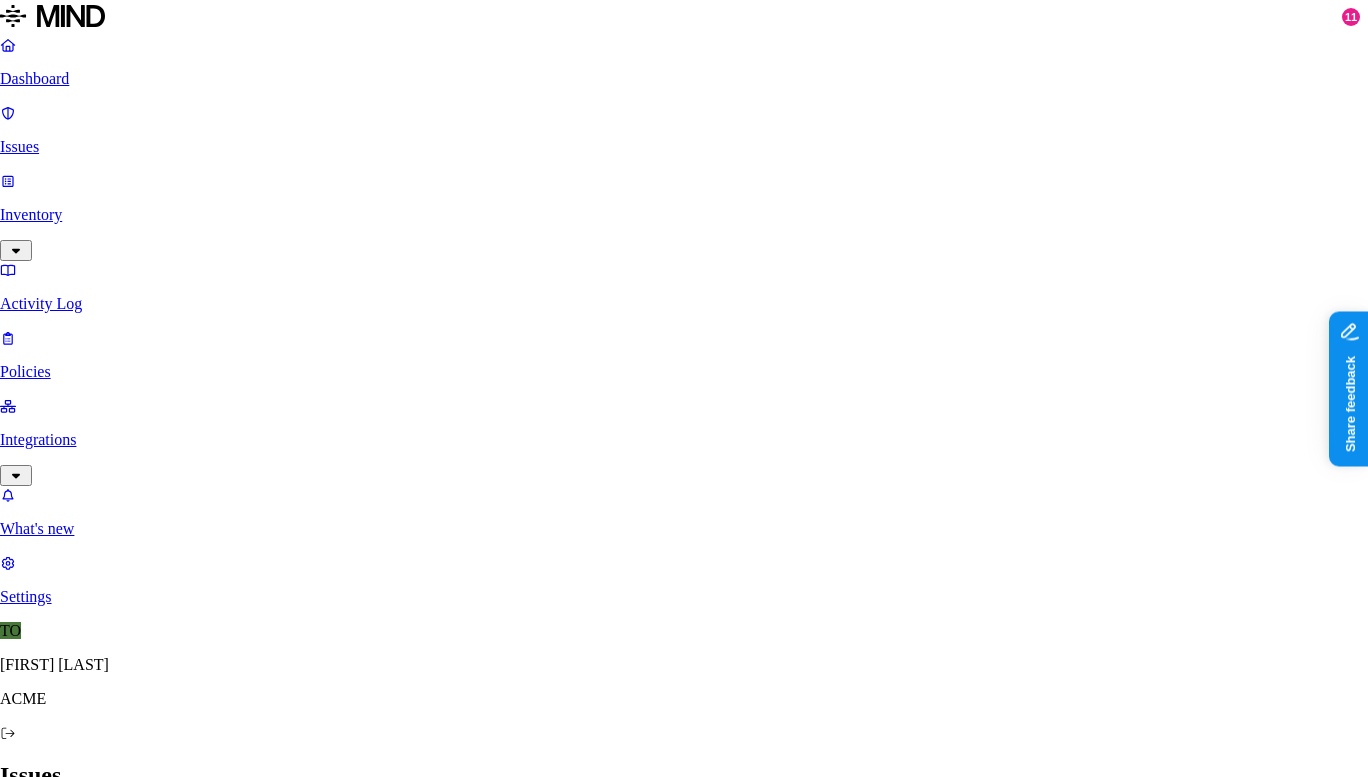 click on "Label Value" at bounding box center (50, 5145) 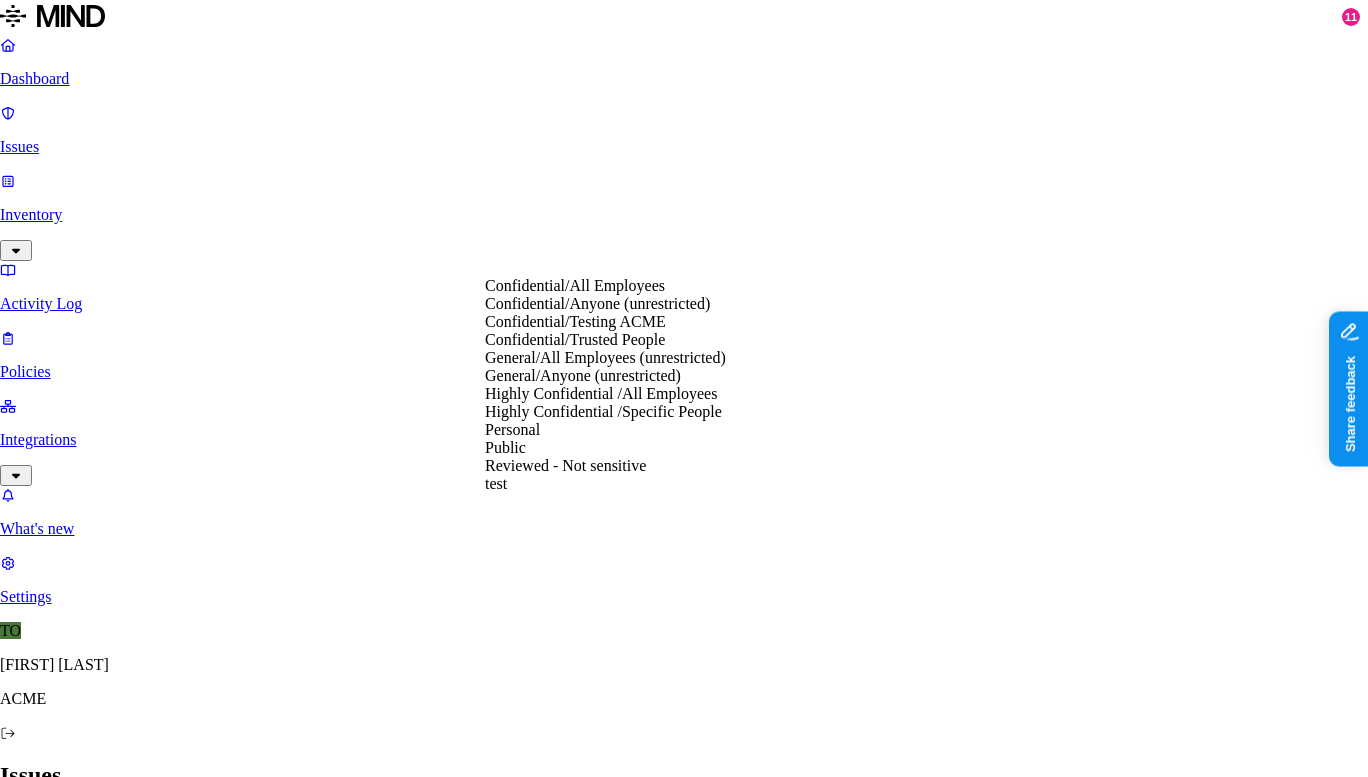 click on "General/All Employees (unrestricted)" at bounding box center [605, 358] 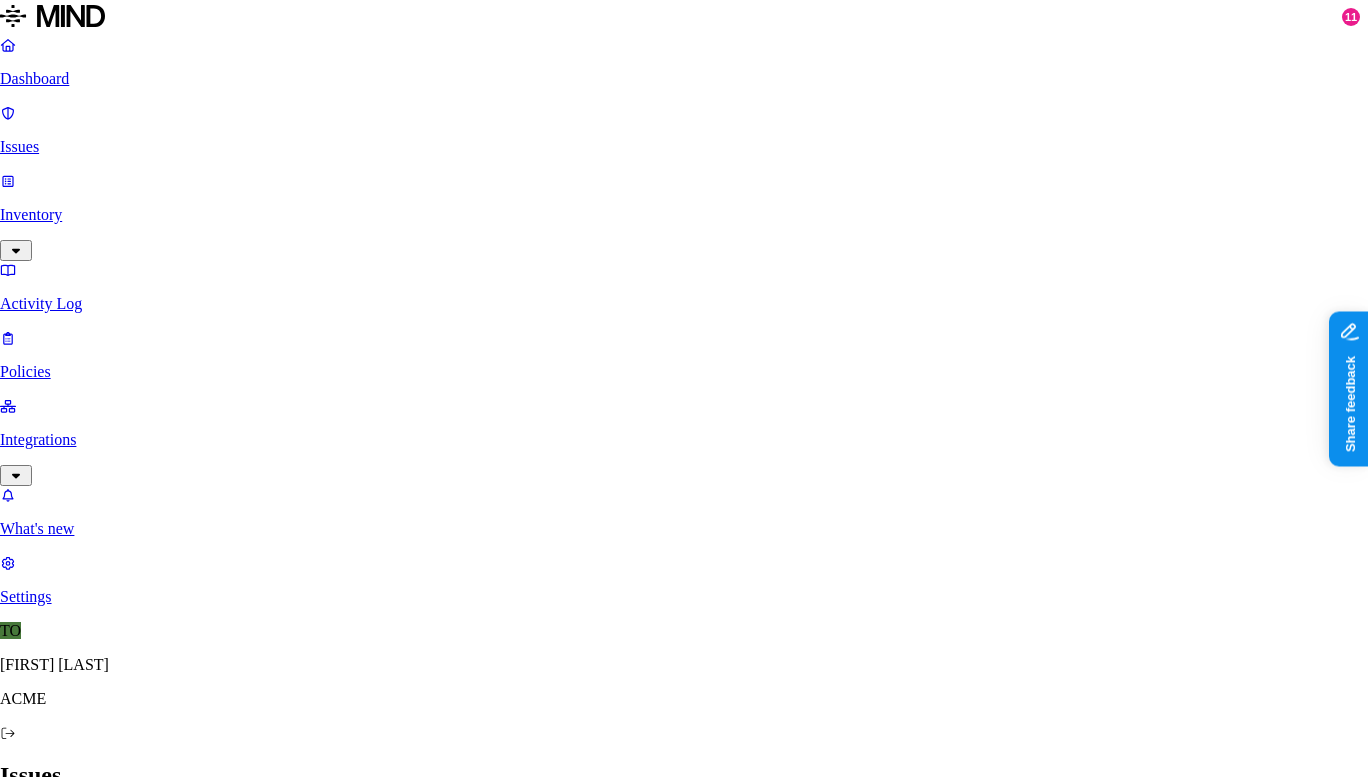 click at bounding box center [684, 4972] 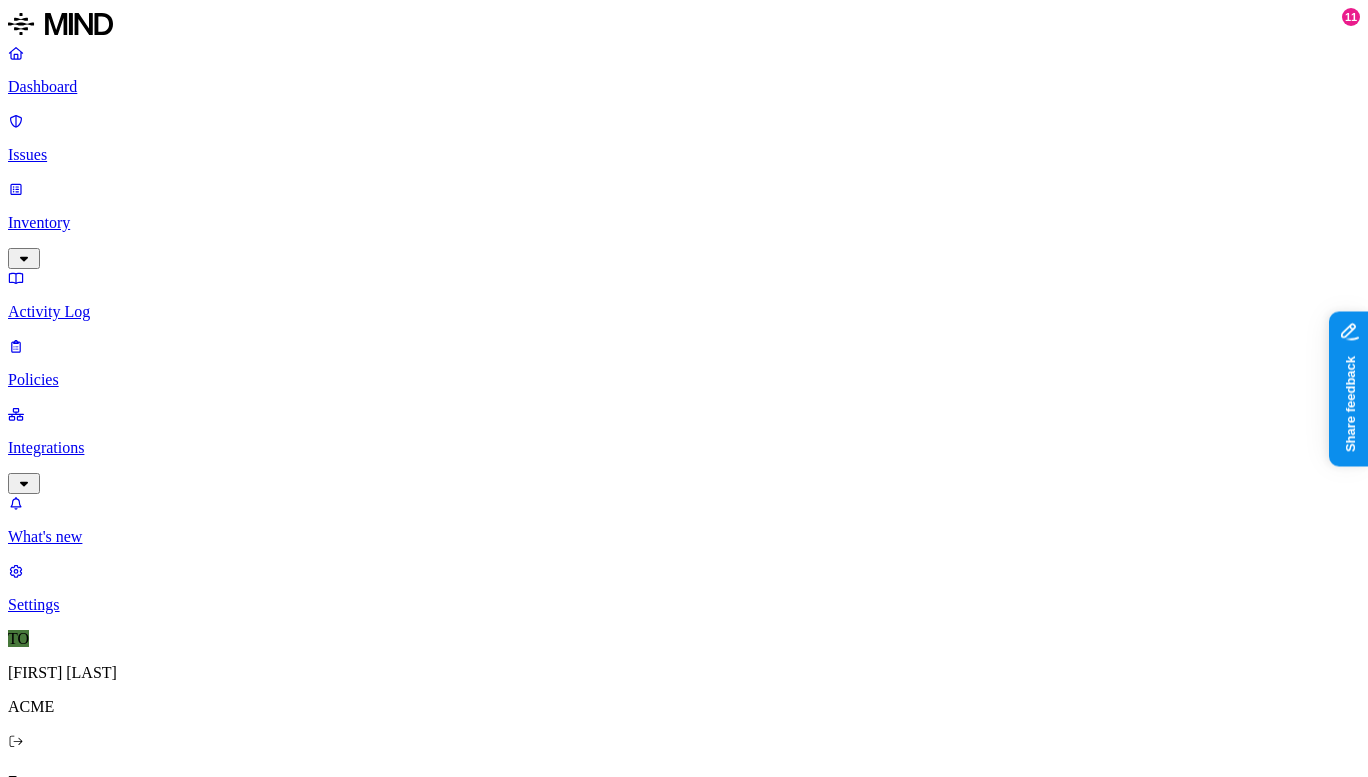 click on "Dashboard" at bounding box center (684, 87) 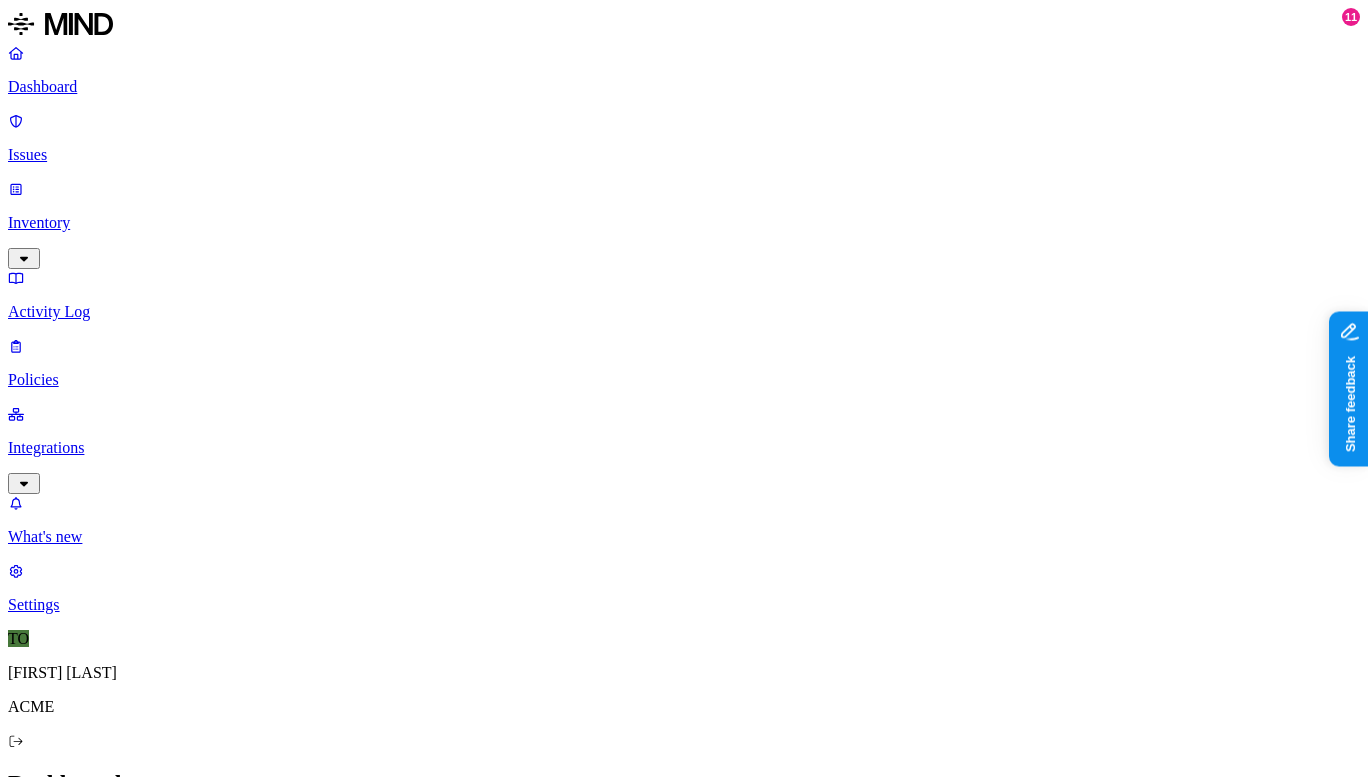 click on "Detection" at bounding box center (119, 2138) 